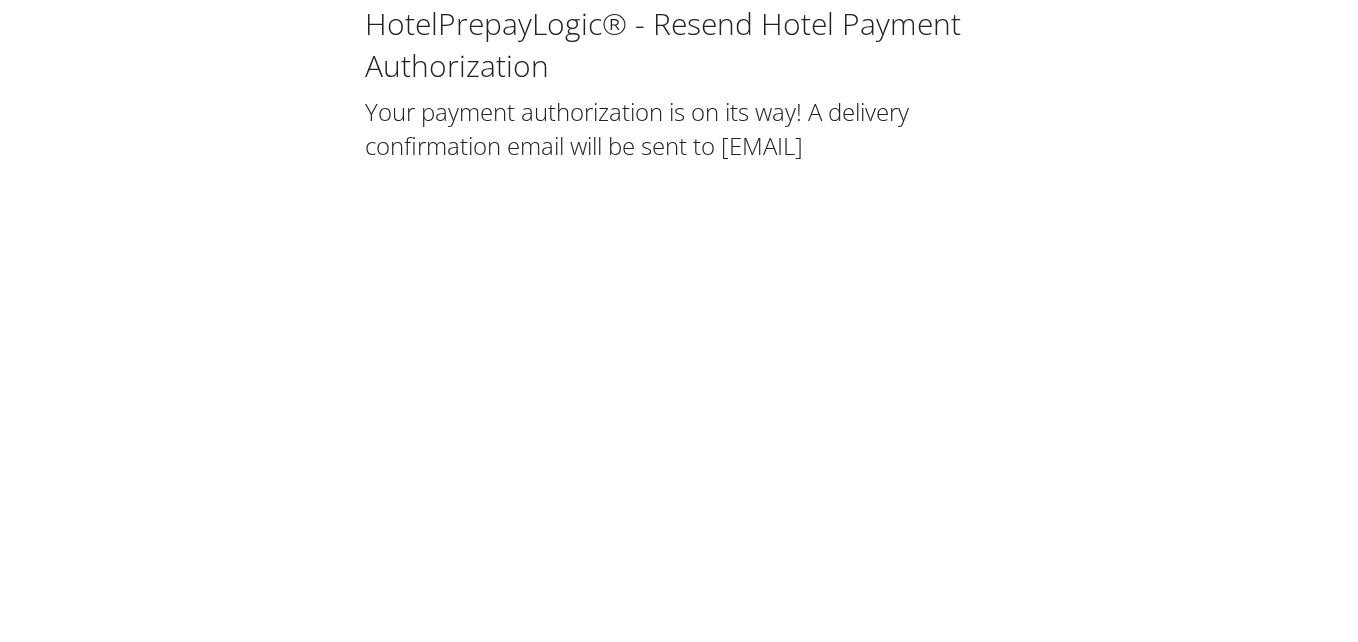 scroll, scrollTop: 0, scrollLeft: 0, axis: both 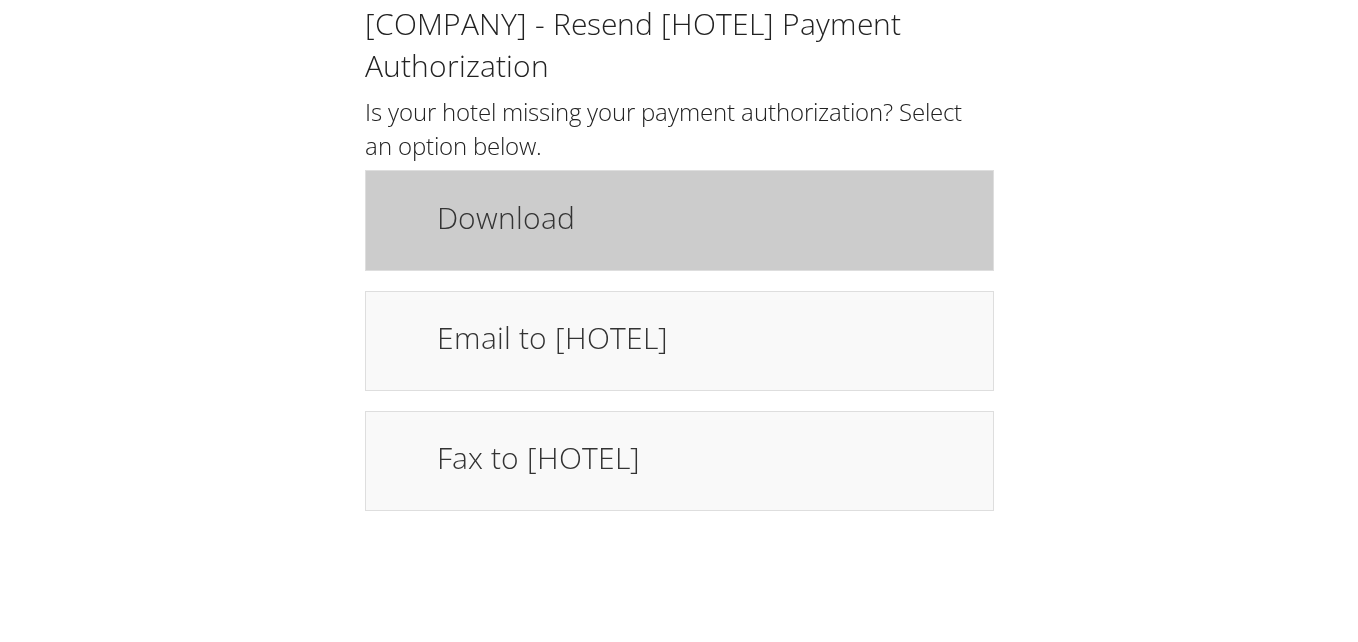 click on "Download" at bounding box center (705, 220) 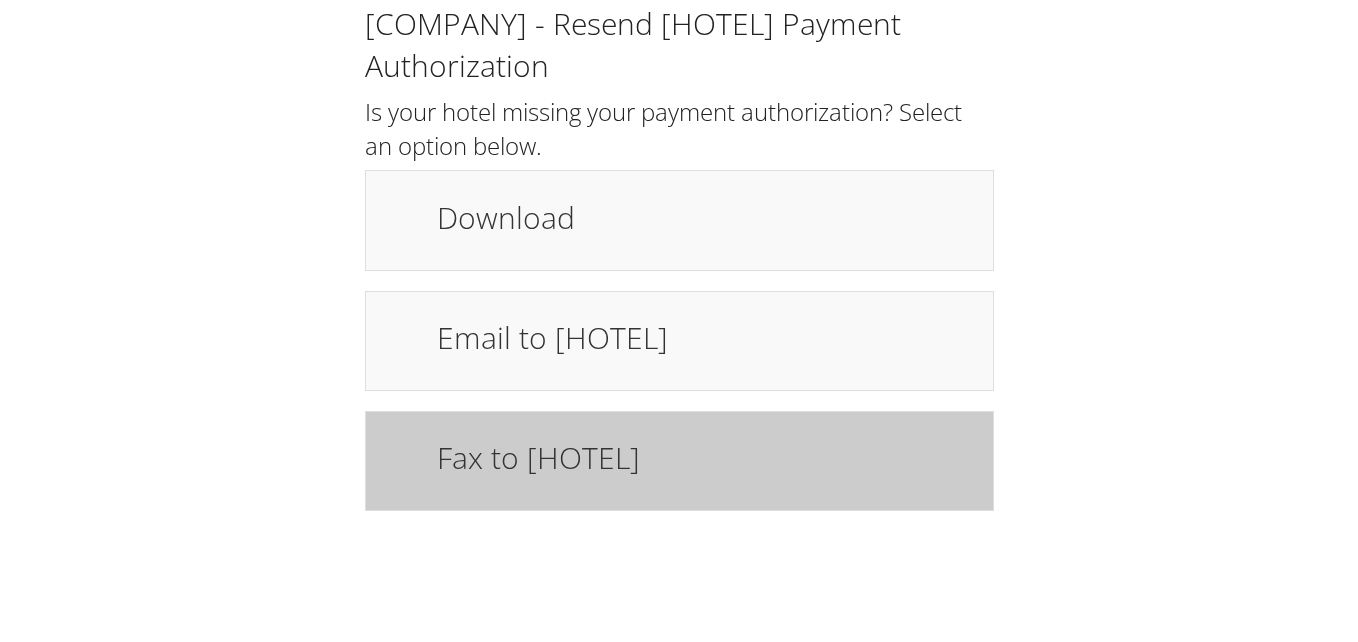 click on "Fax to hotel" at bounding box center [705, 457] 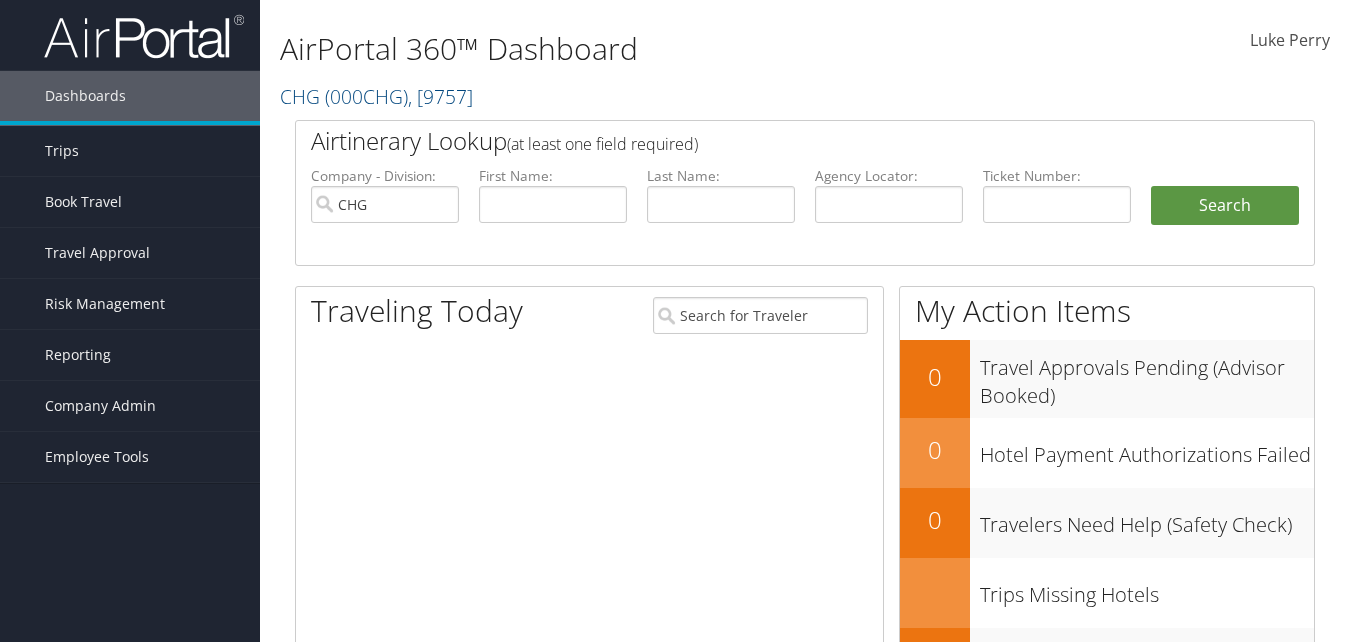 scroll, scrollTop: 0, scrollLeft: 0, axis: both 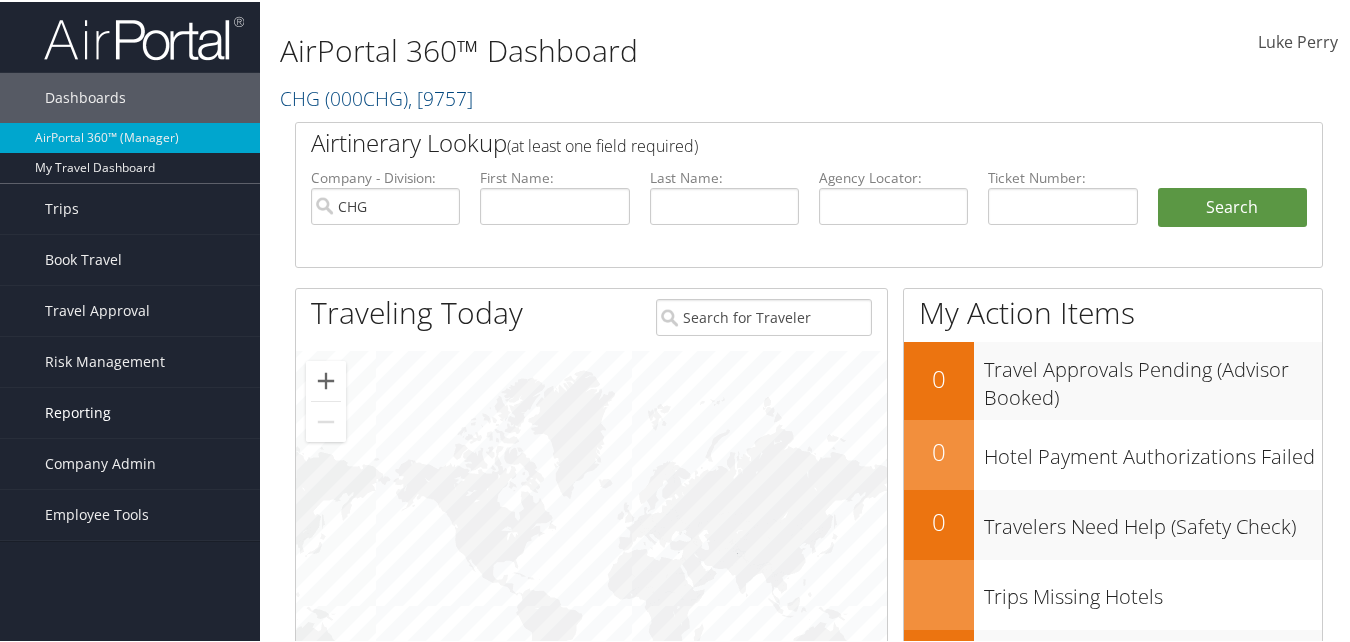 click on "Reporting" at bounding box center [130, 411] 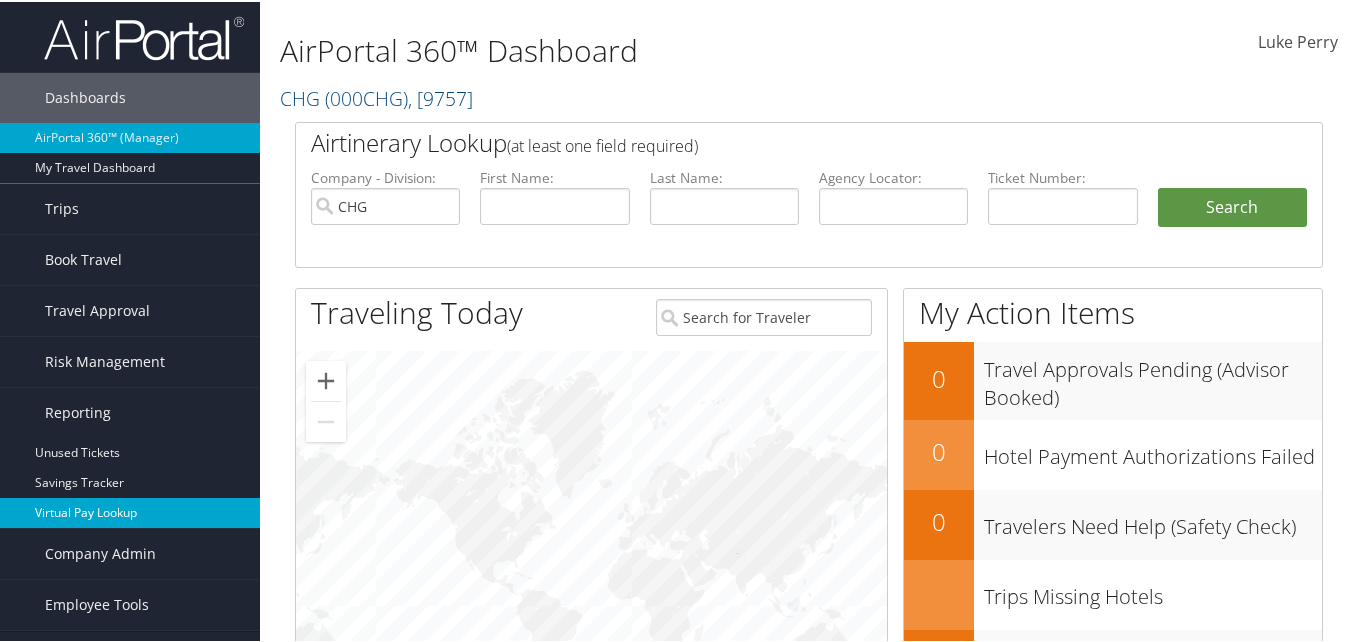 click on "Virtual Pay Lookup" at bounding box center (130, 511) 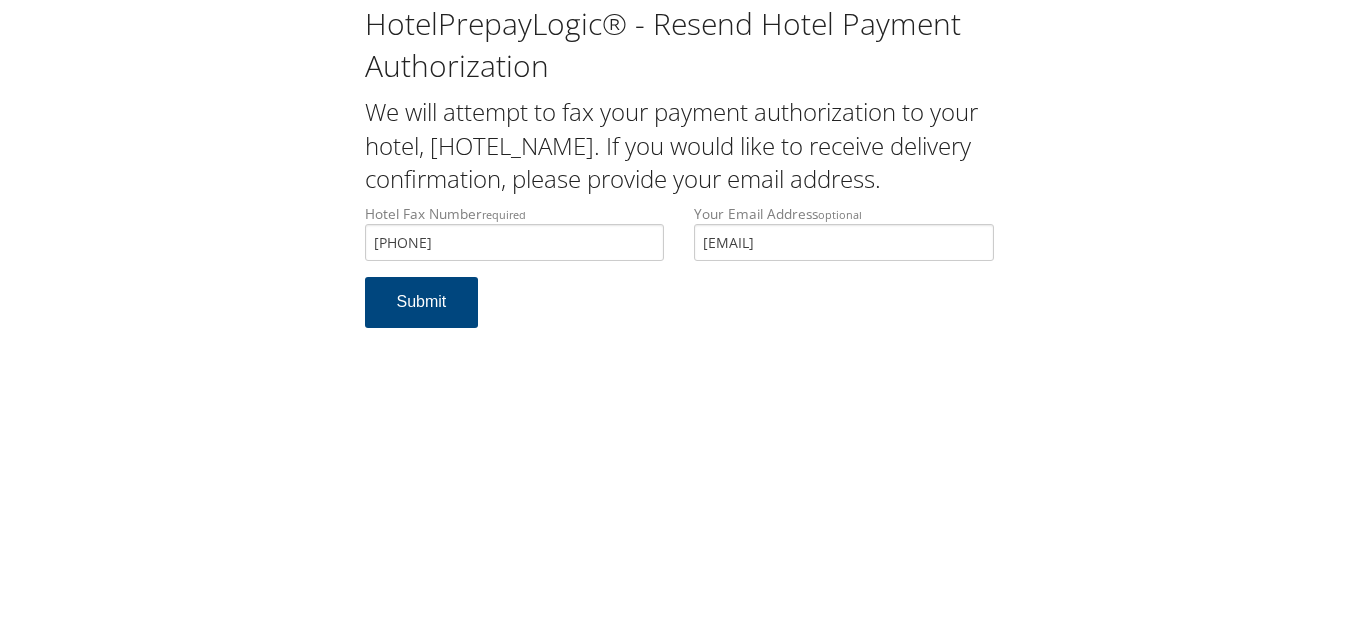 scroll, scrollTop: 0, scrollLeft: 0, axis: both 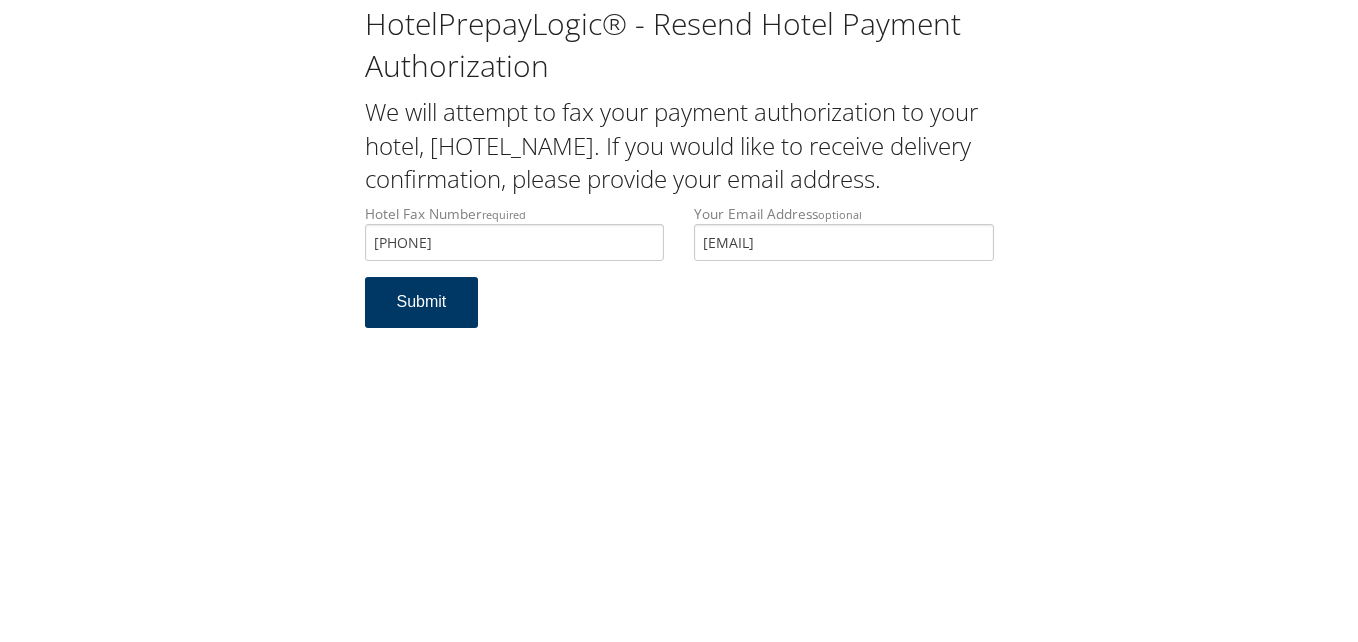 click on "Submit" at bounding box center [422, 302] 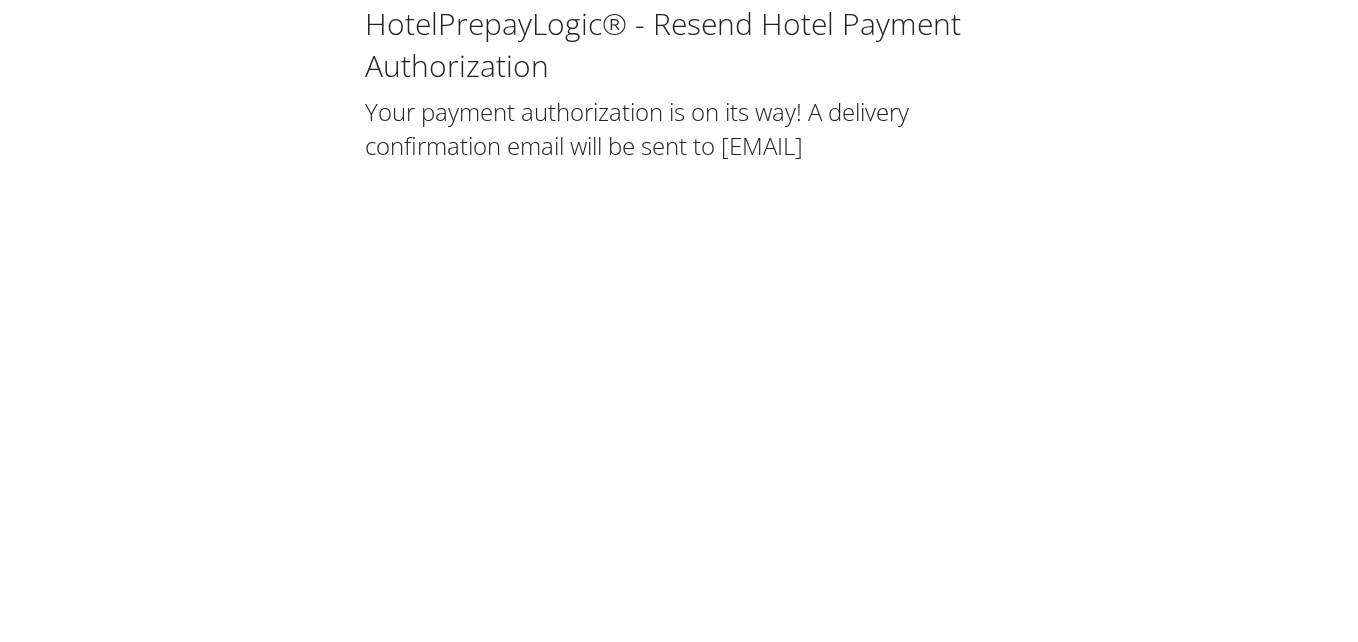 scroll, scrollTop: 0, scrollLeft: 0, axis: both 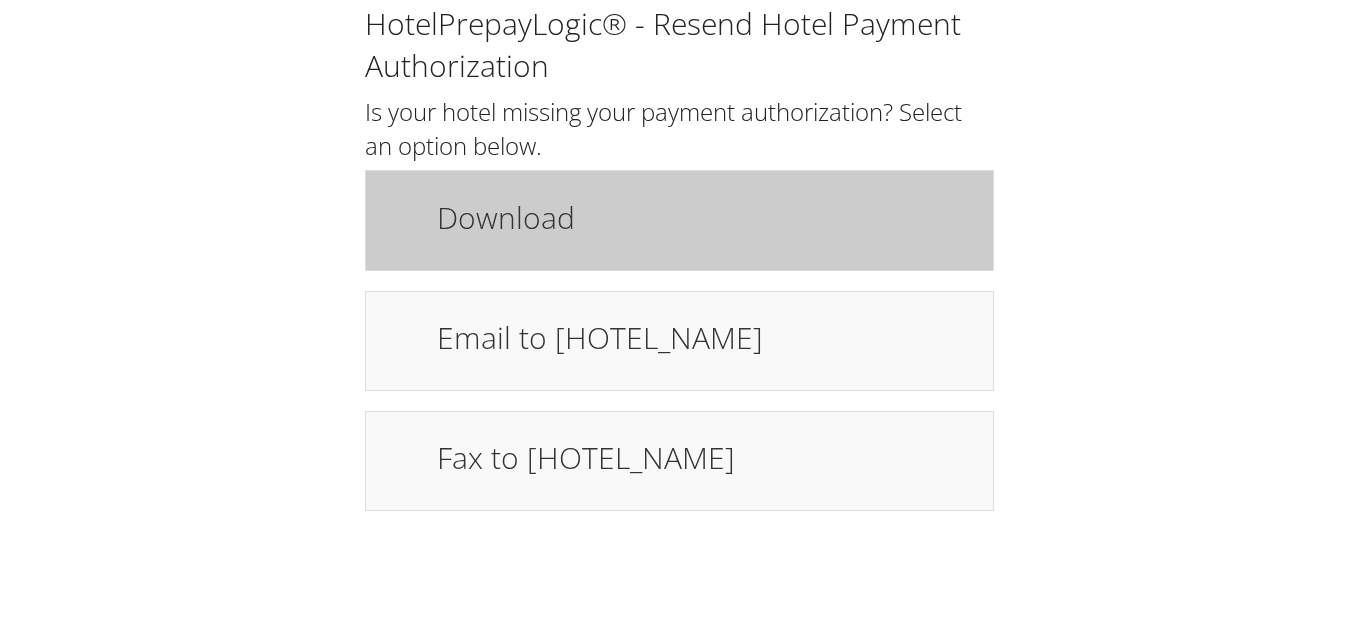 click on "Download" at bounding box center (705, 220) 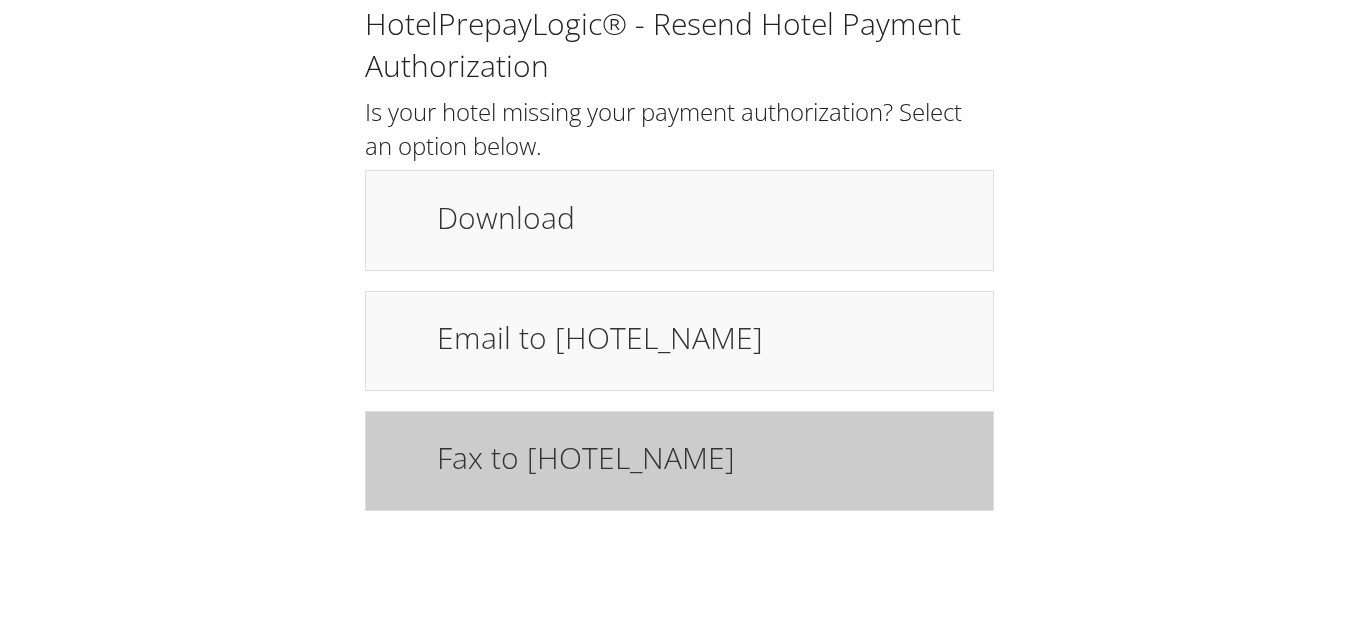 click on "Fax to hotel" at bounding box center [705, 457] 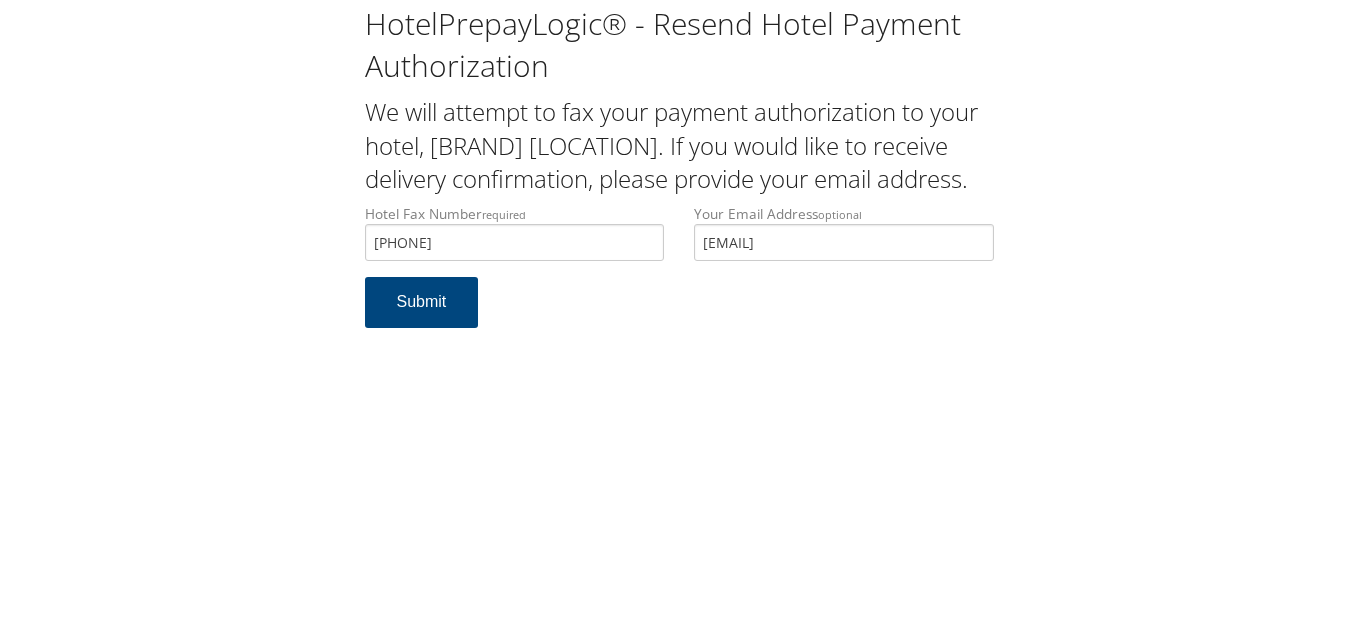 scroll, scrollTop: 0, scrollLeft: 0, axis: both 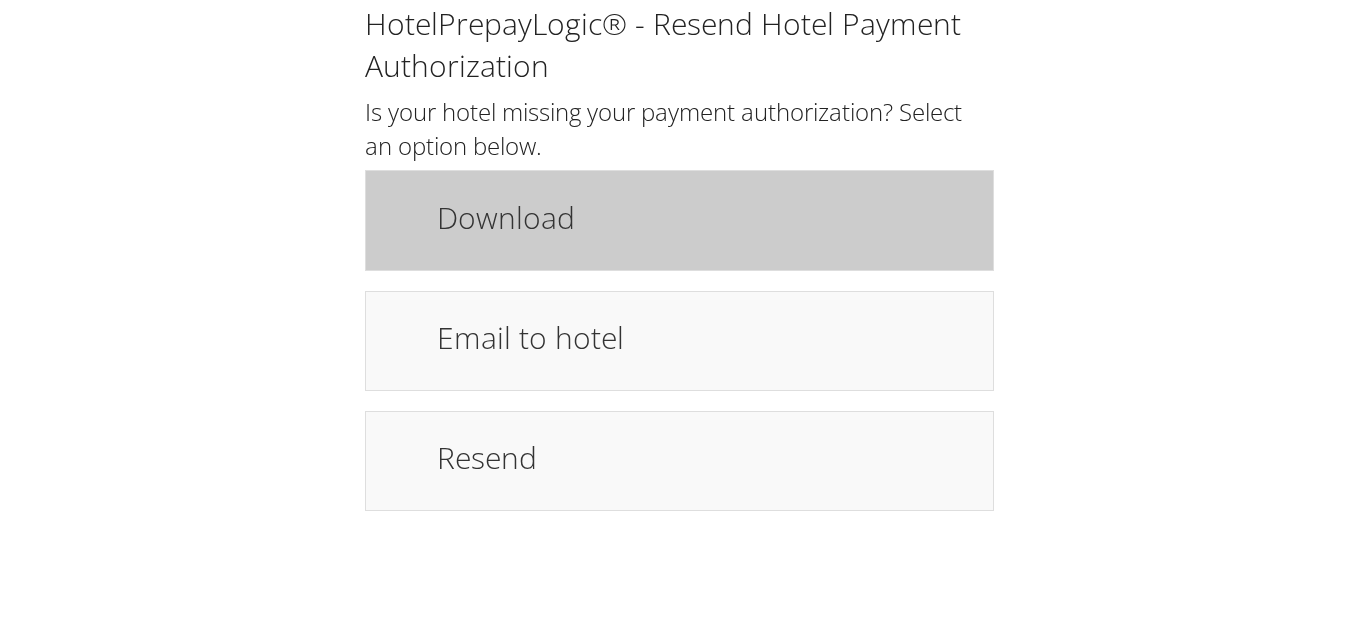 click on "Download" at bounding box center [705, 220] 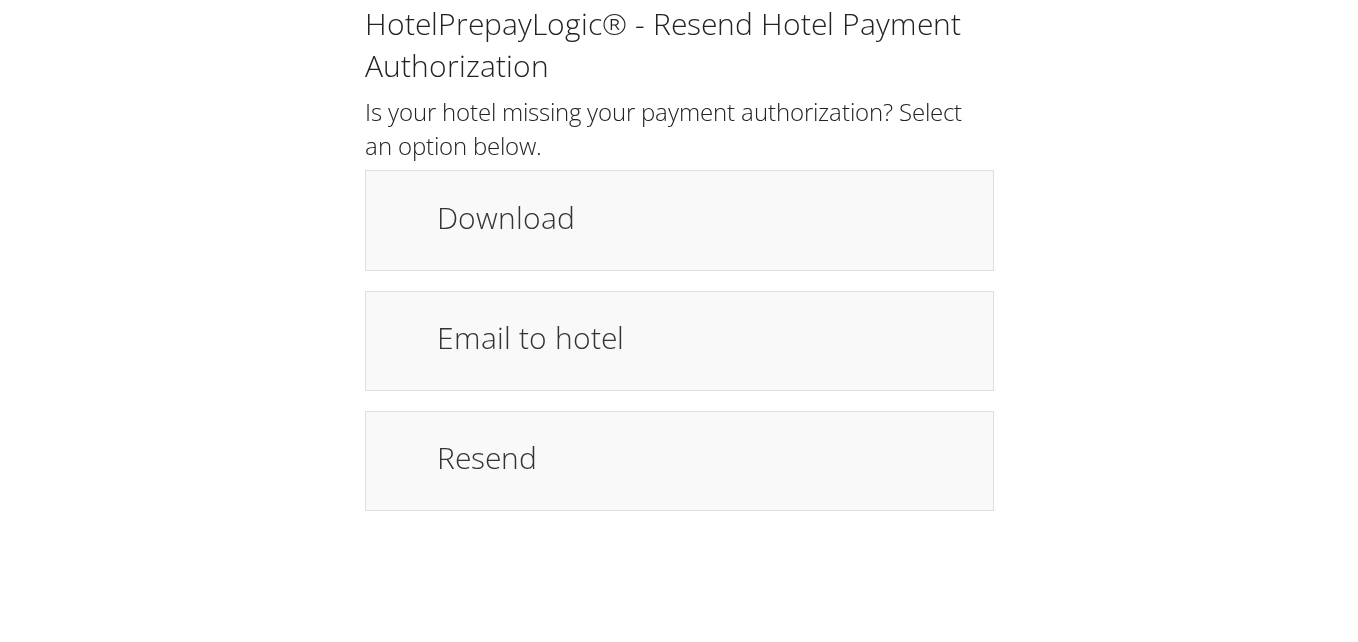 click on "HotelPrepayLogic® - Resend Hotel Payment Authorization
Is your hotel missing your payment authorization? Select an option below.
Download
Email to hotel
Fax to hotel
Resend" at bounding box center (679, 265) 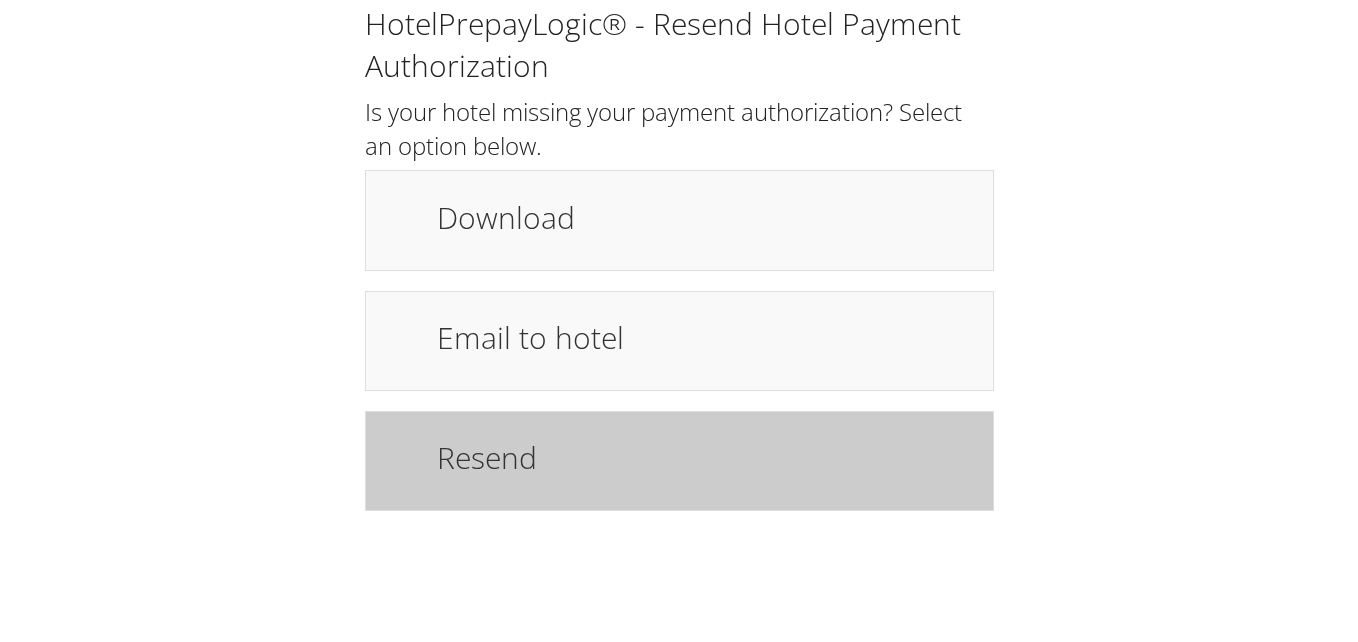 click on "Resend" at bounding box center [679, 461] 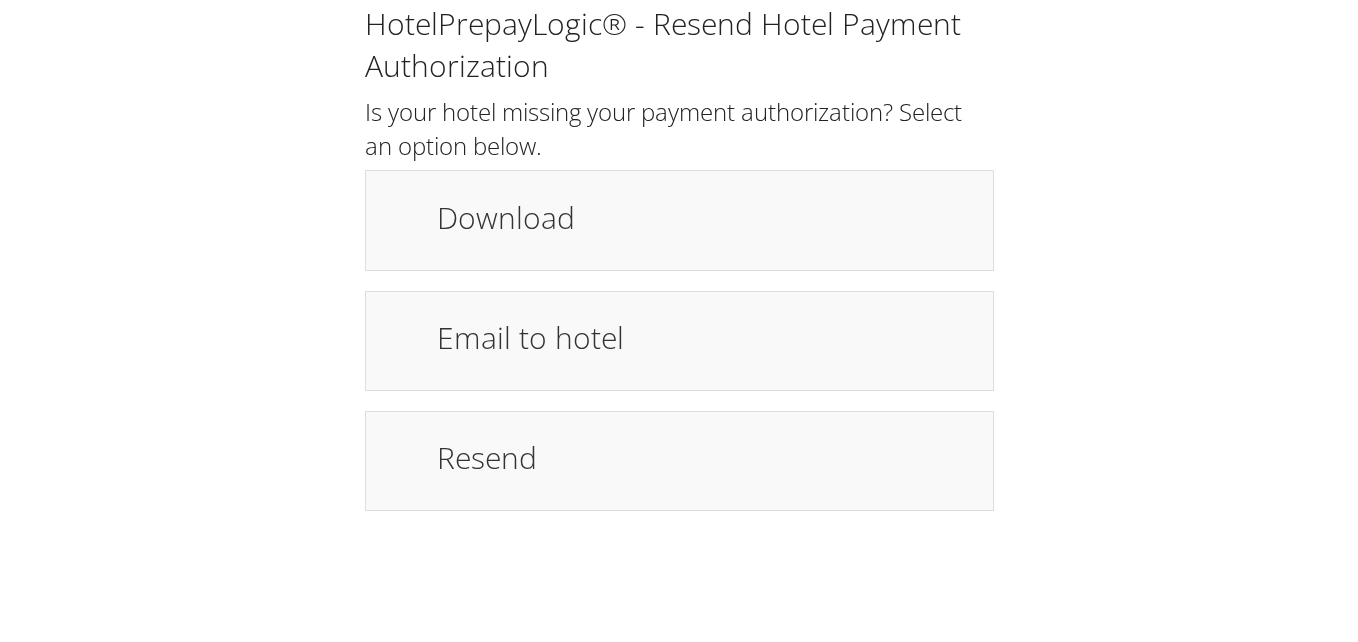 click on "[BRAND] - Resend [PRODUCT]
Is your [PRODUCT] missing your [PRODUCT] authorization? Select an option below.
Download
Email to [EMAIL]
Fax to [EMAIL]
Resend" at bounding box center [679, 265] 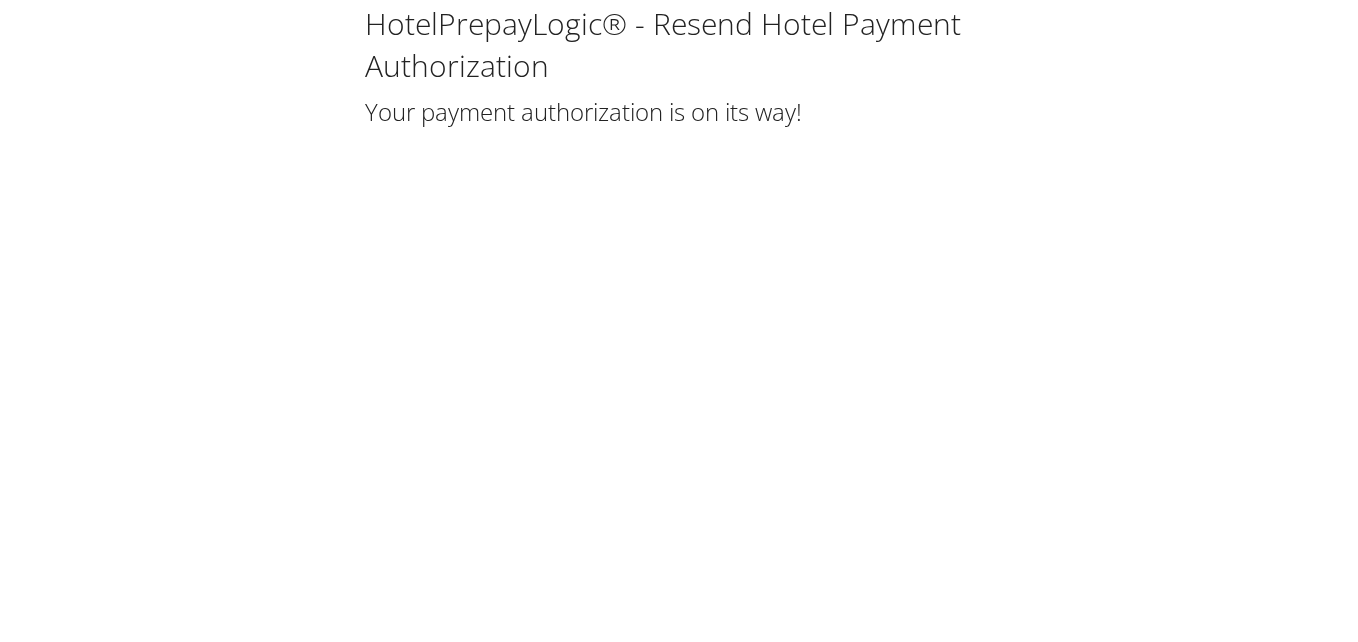 scroll, scrollTop: 0, scrollLeft: 0, axis: both 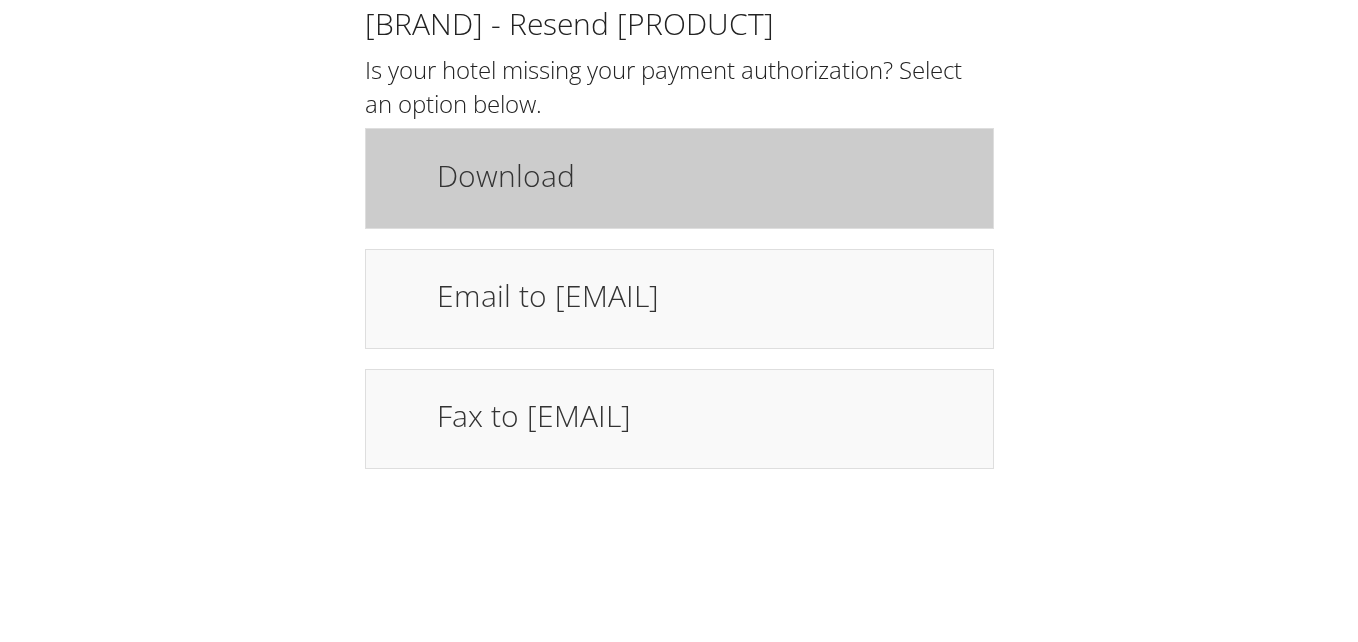 click on "Download" at bounding box center (679, 178) 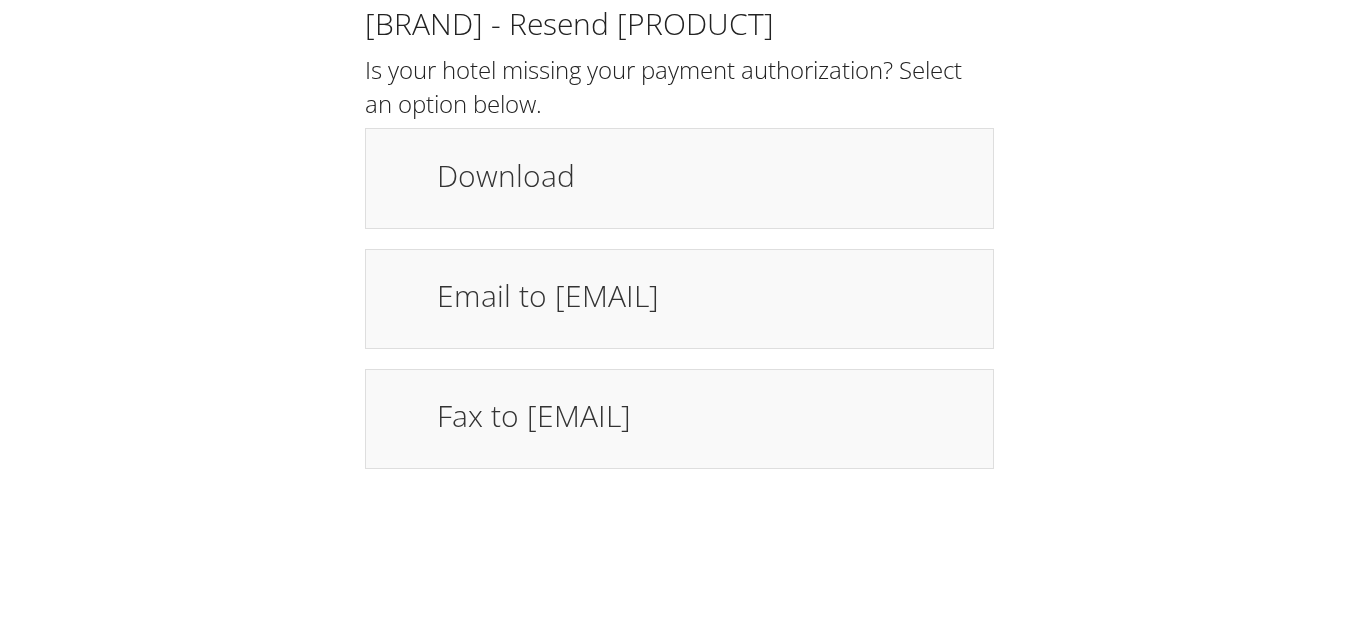 click on "[BRAND] - Resend [PRODUCT]
Is your [PRODUCT] missing your [PRODUCT] authorization? Select an option below.
Download
Email to [EMAIL]
Fax to [EMAIL]
Resend" at bounding box center [679, 244] 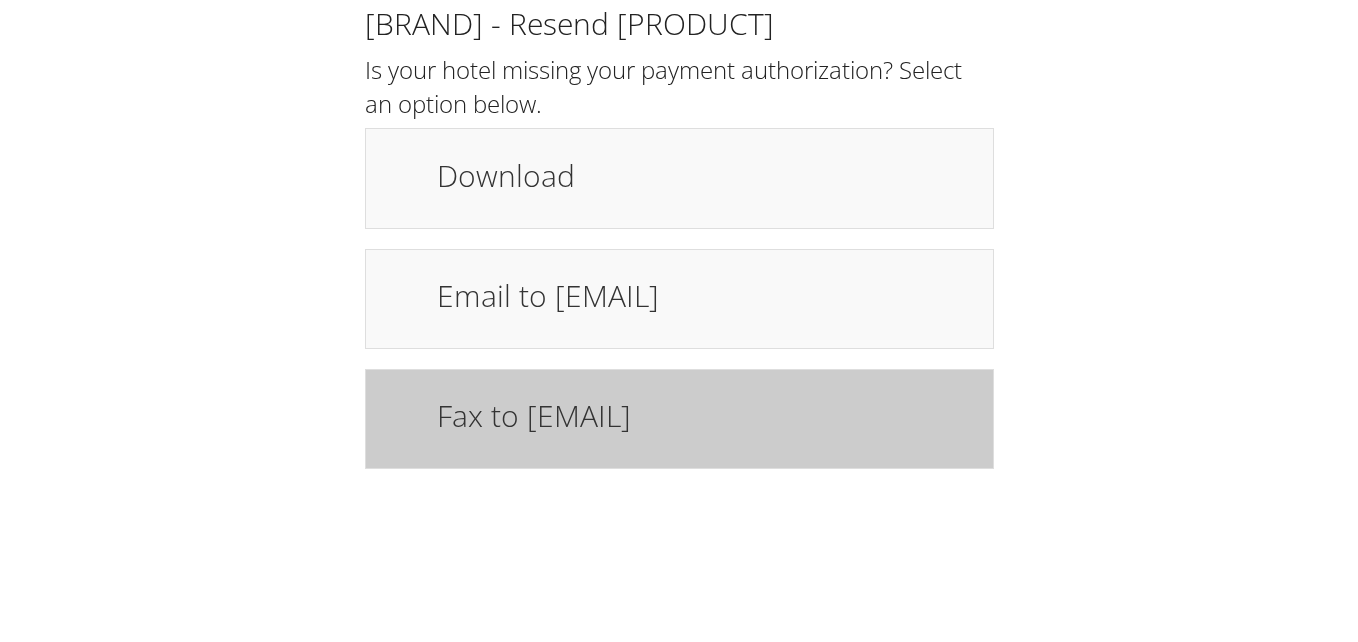 click on "Fax to hotel" at bounding box center (705, 415) 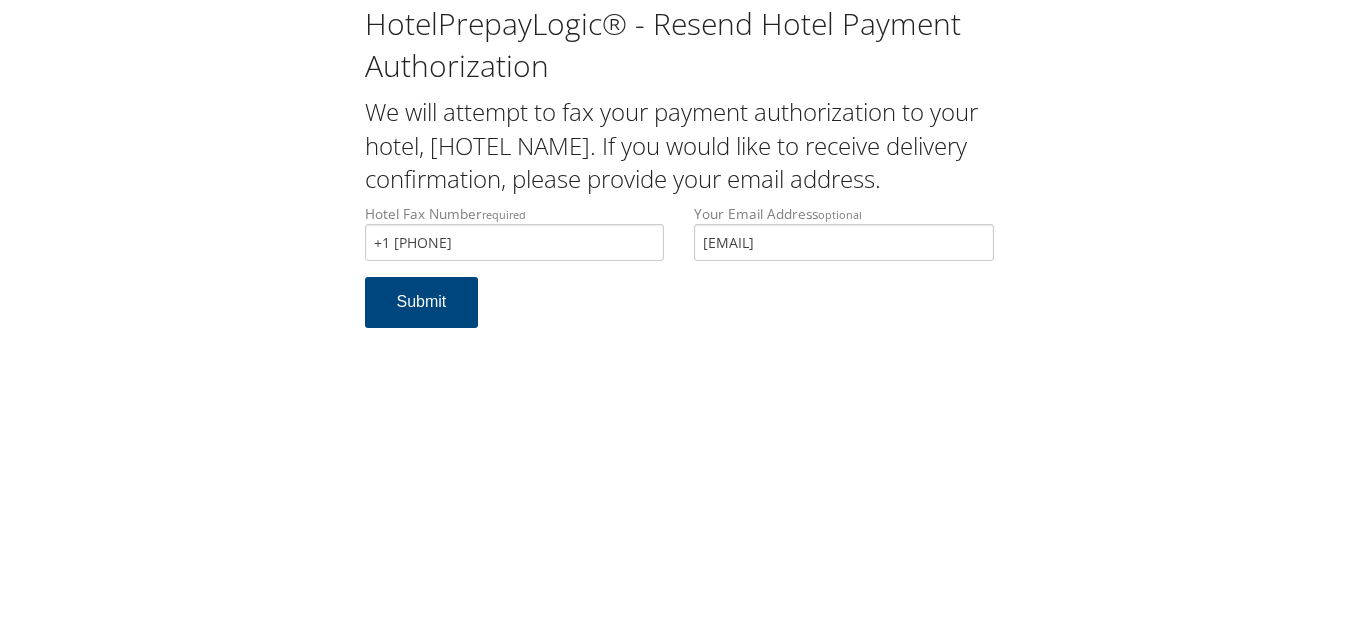 scroll, scrollTop: 0, scrollLeft: 0, axis: both 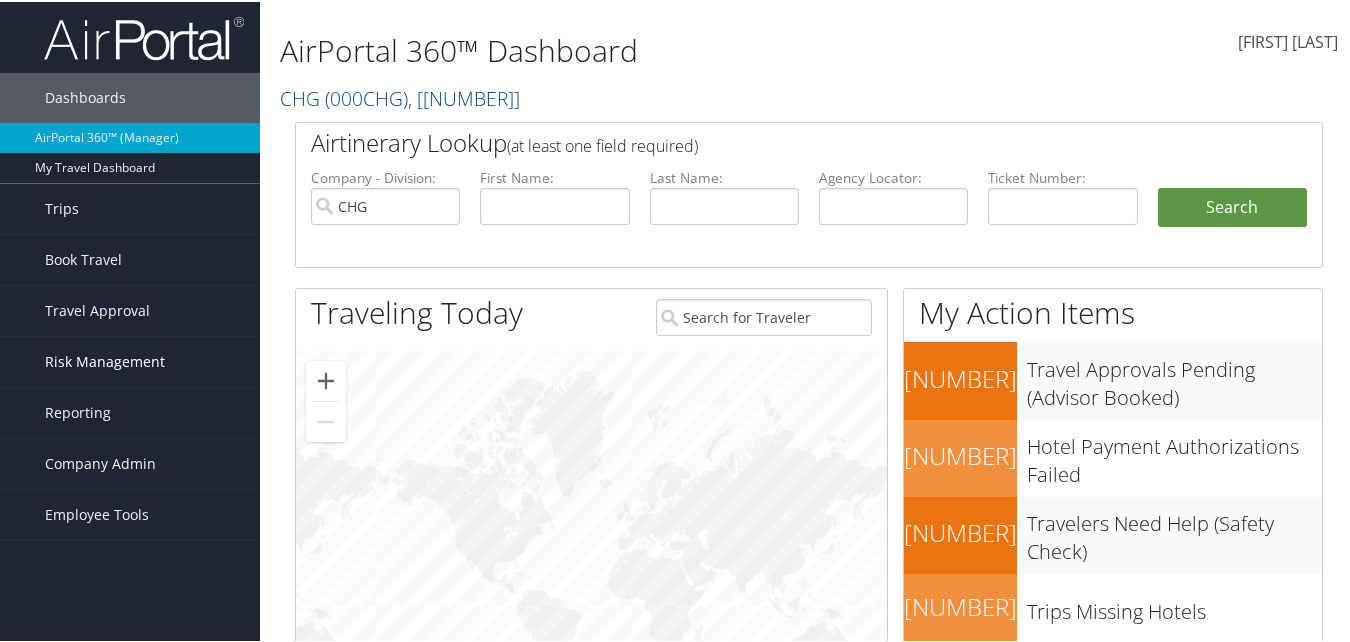 click on "Risk Management" at bounding box center (105, 360) 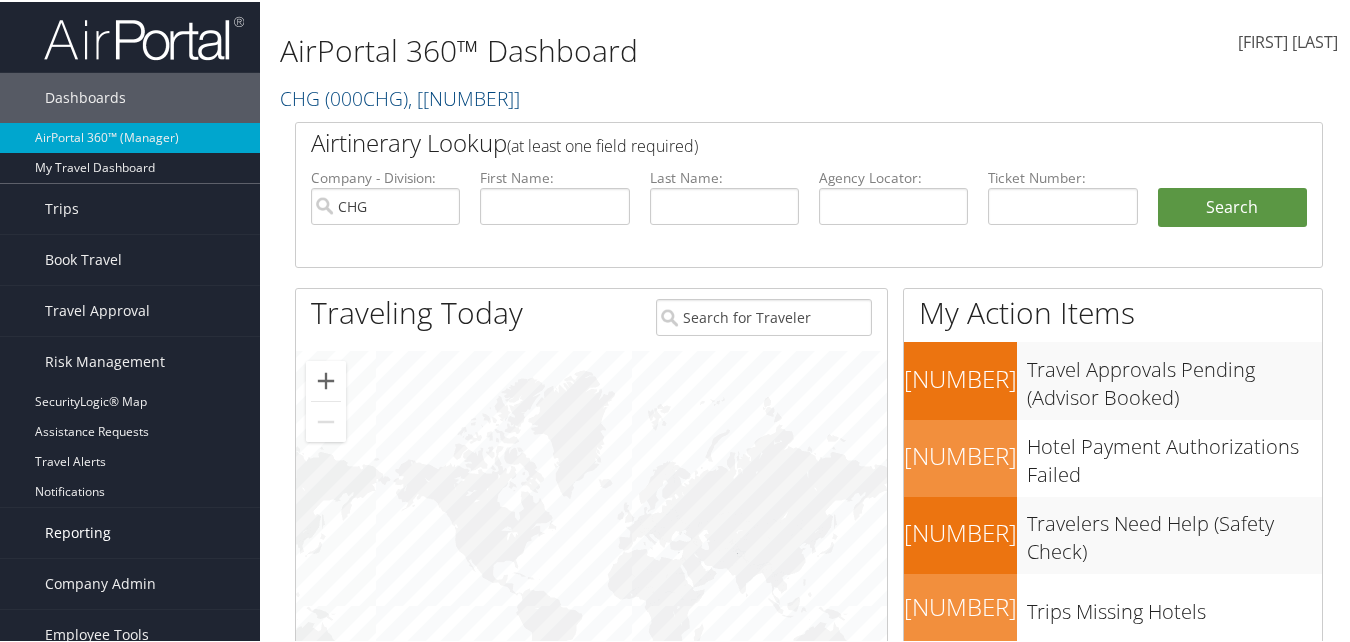click on "Reporting" at bounding box center [78, 531] 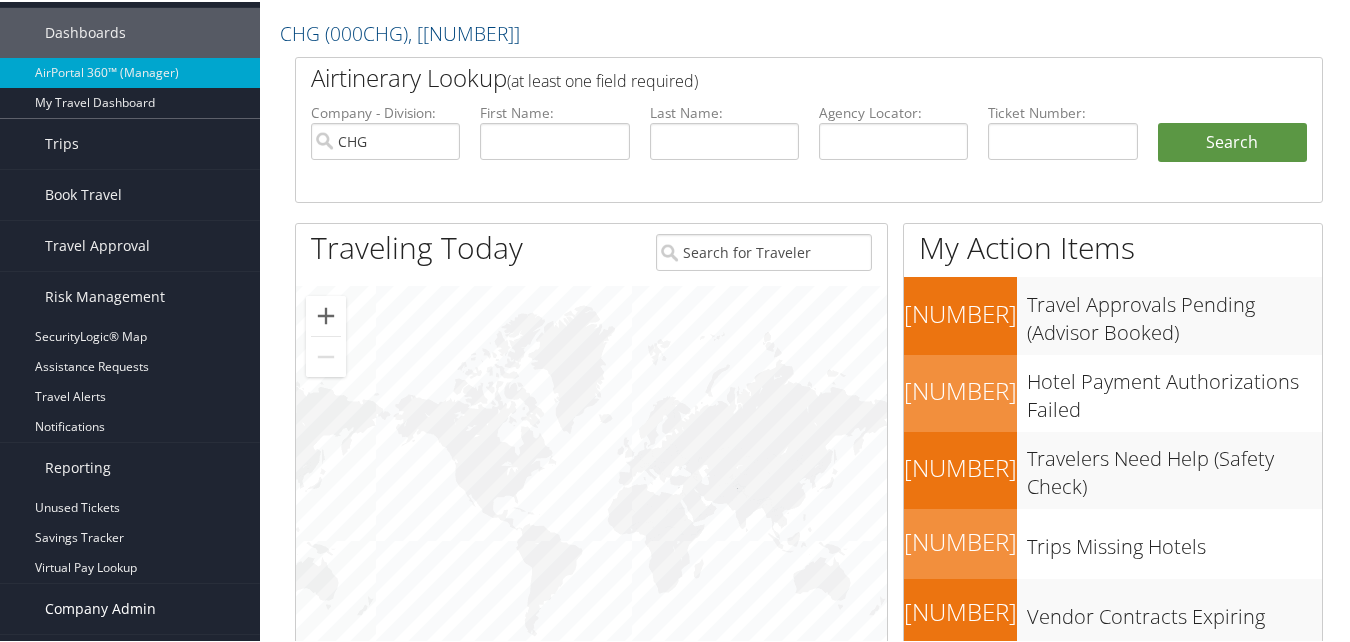 scroll, scrollTop: 100, scrollLeft: 0, axis: vertical 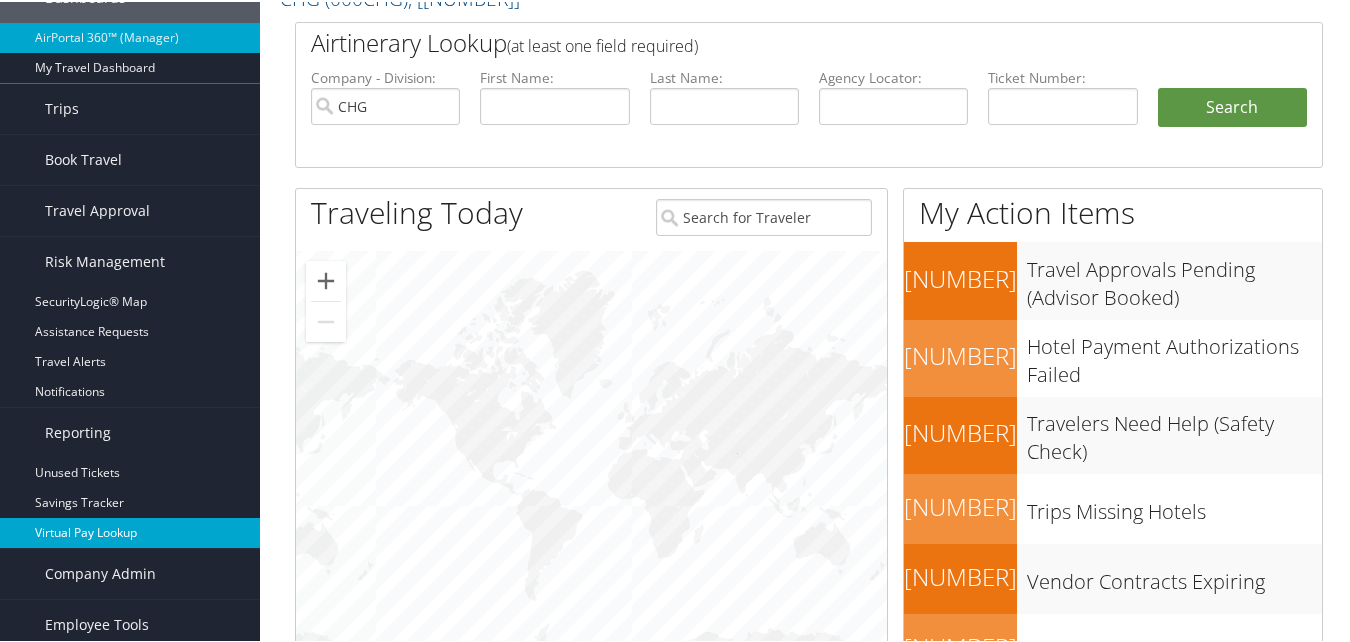click on "Virtual Pay Lookup" at bounding box center (130, 531) 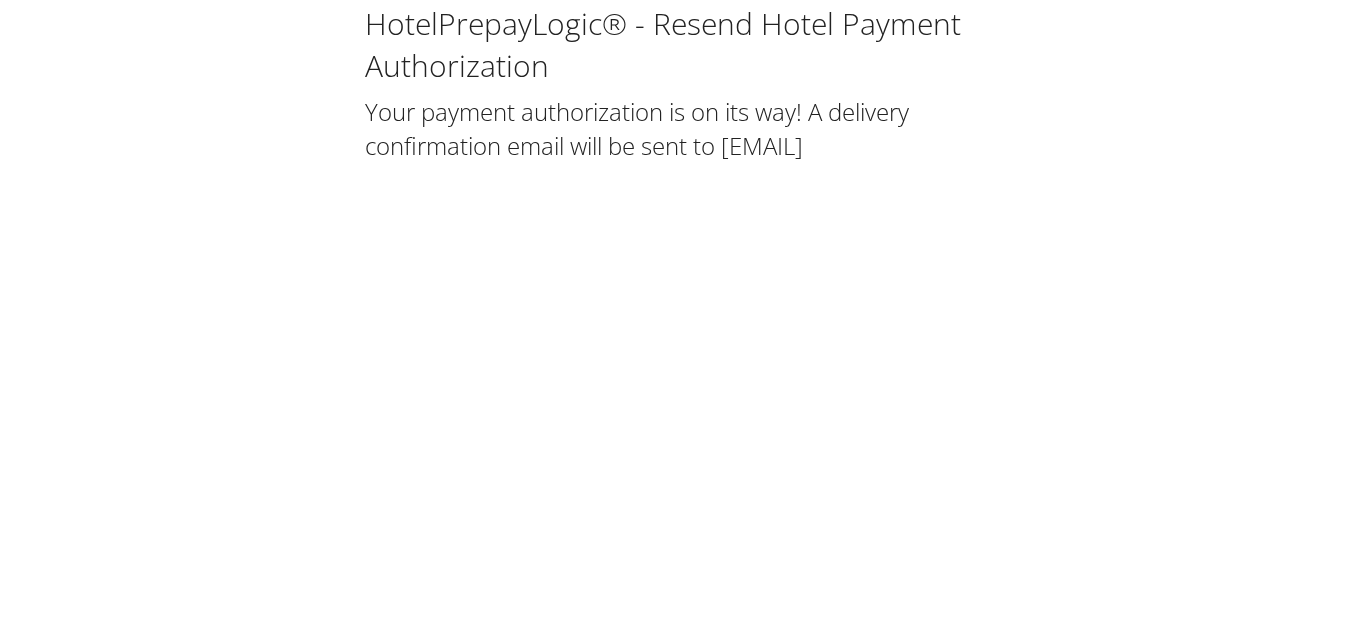 scroll, scrollTop: 0, scrollLeft: 0, axis: both 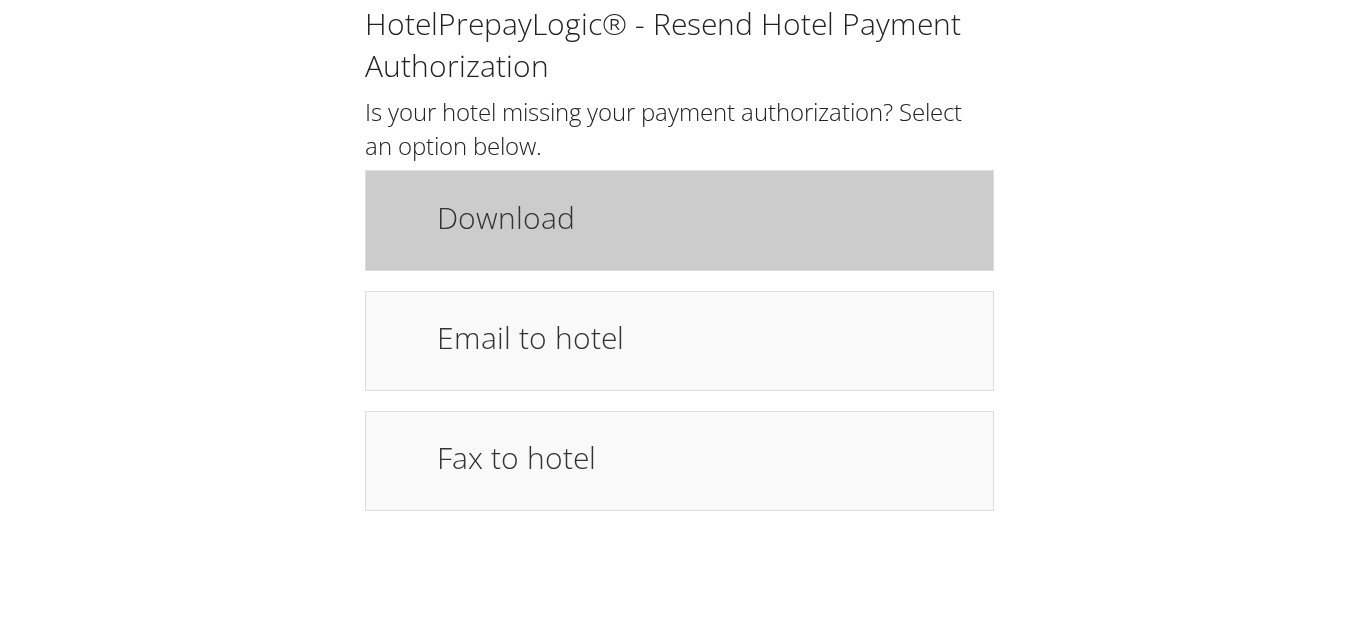 click on "Download" at bounding box center [705, 220] 